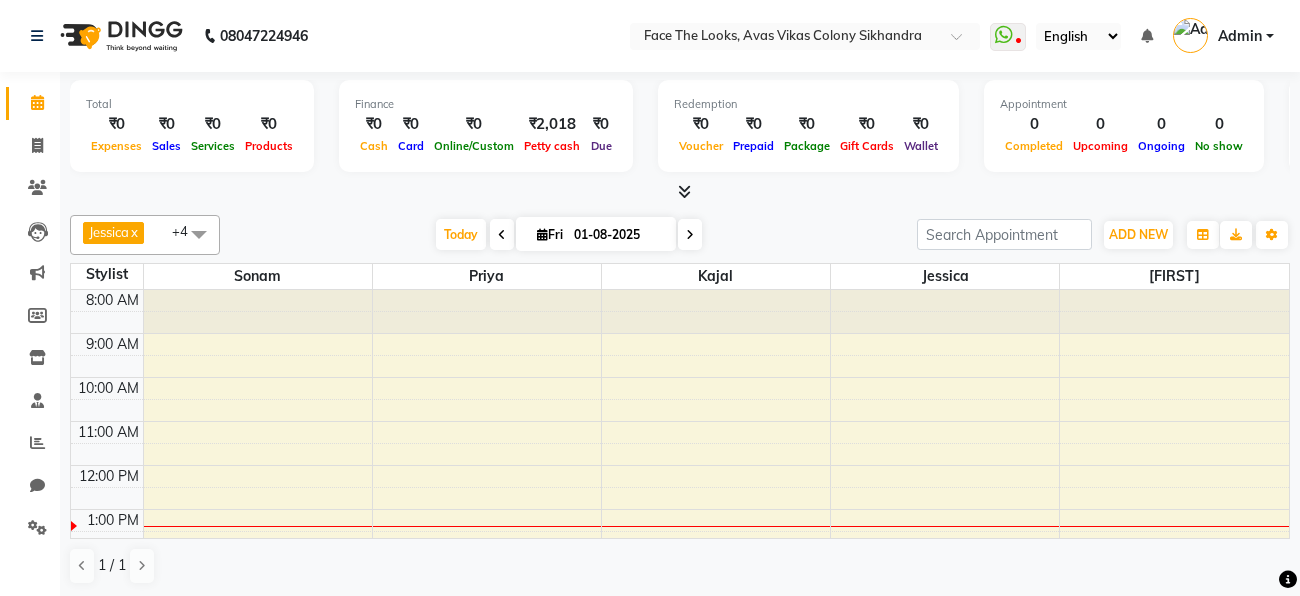 scroll, scrollTop: 0, scrollLeft: 0, axis: both 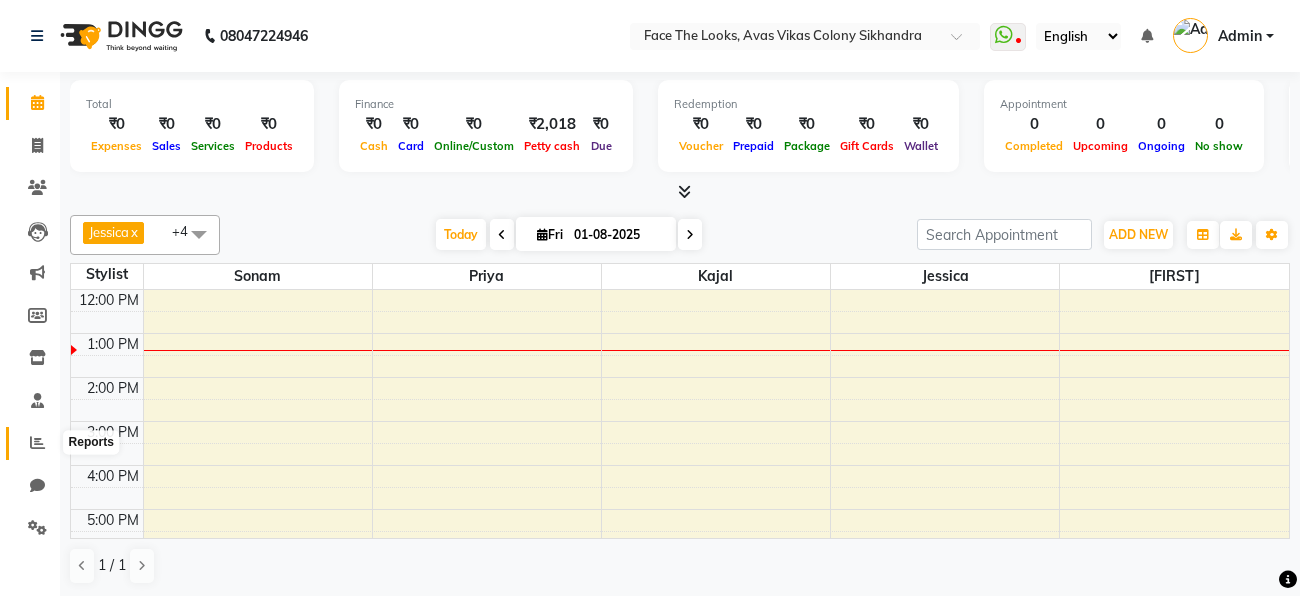 click 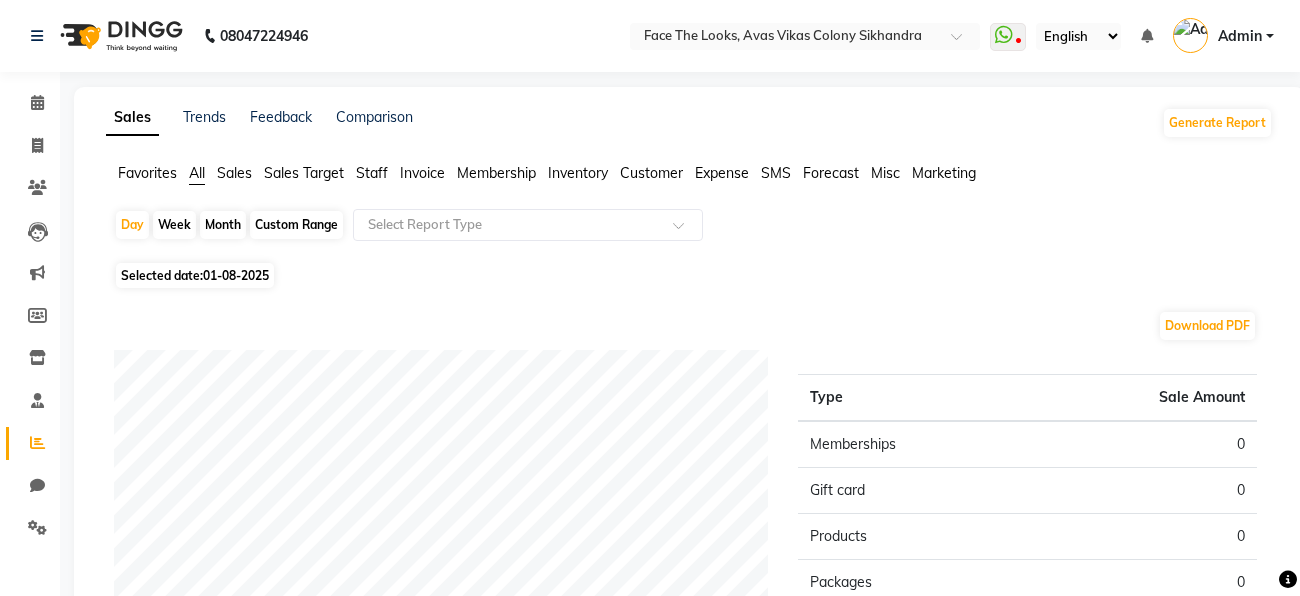 click on "Month" 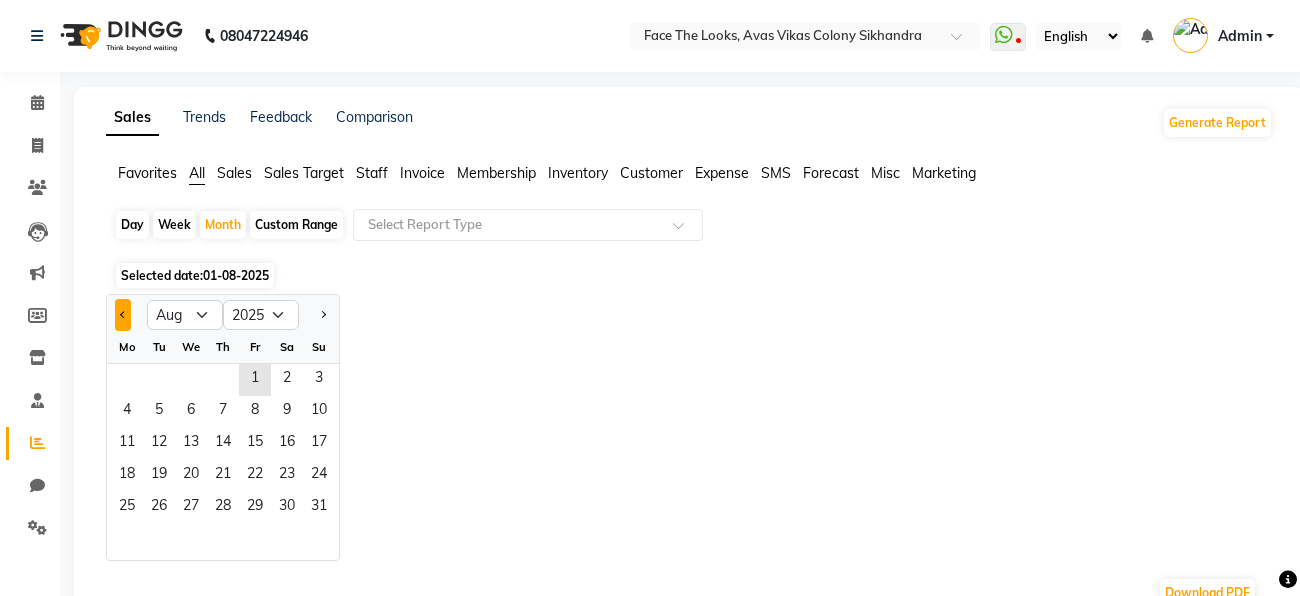 click 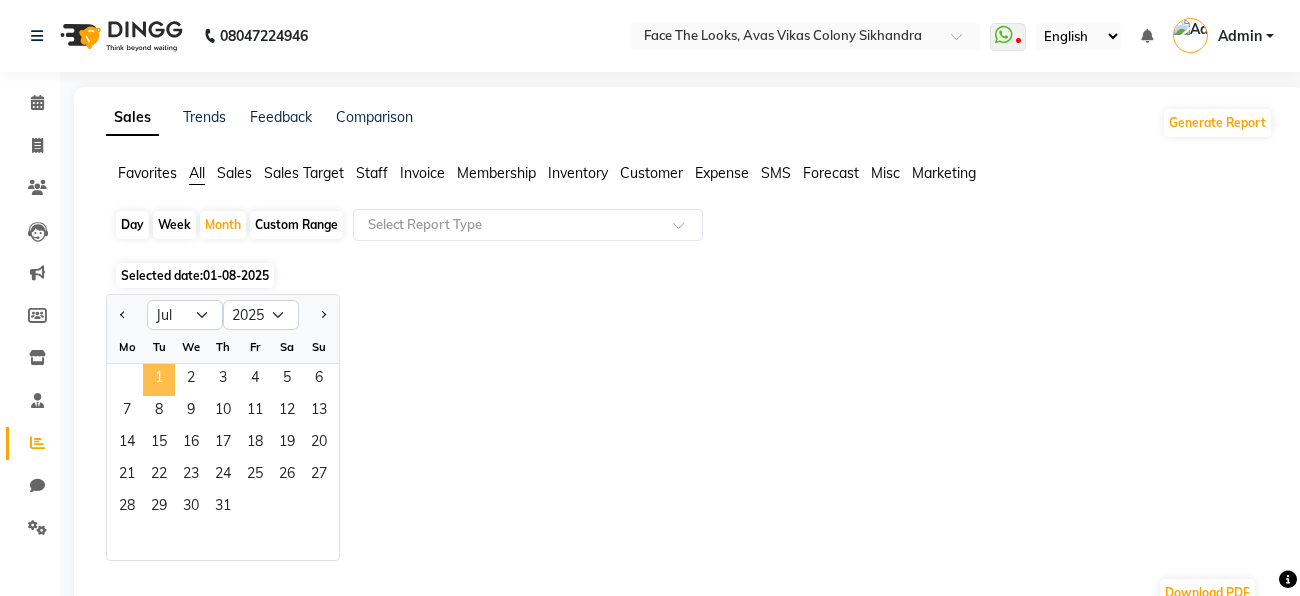 click on "1" 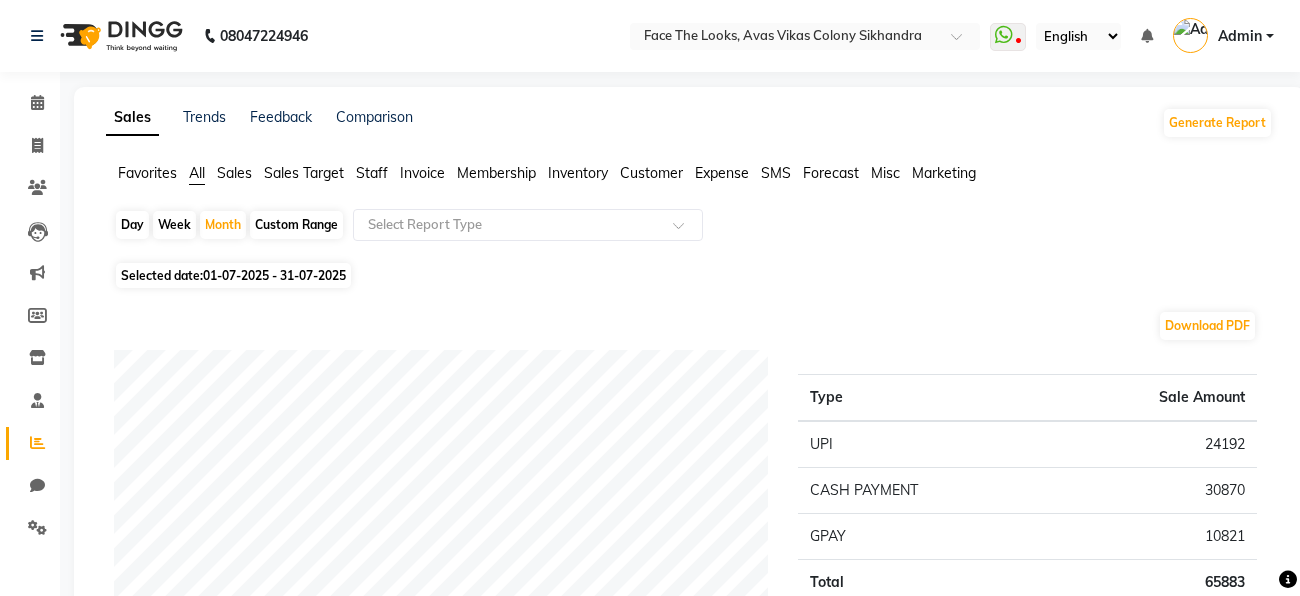 click on "Download PDF" 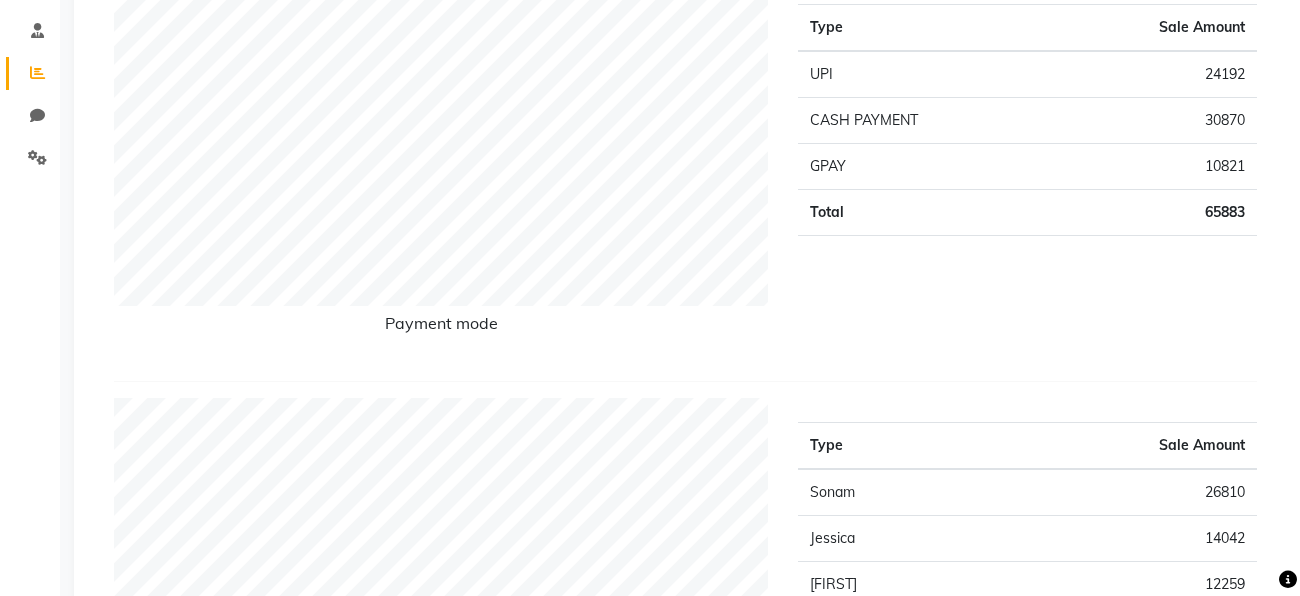 scroll, scrollTop: 368, scrollLeft: 0, axis: vertical 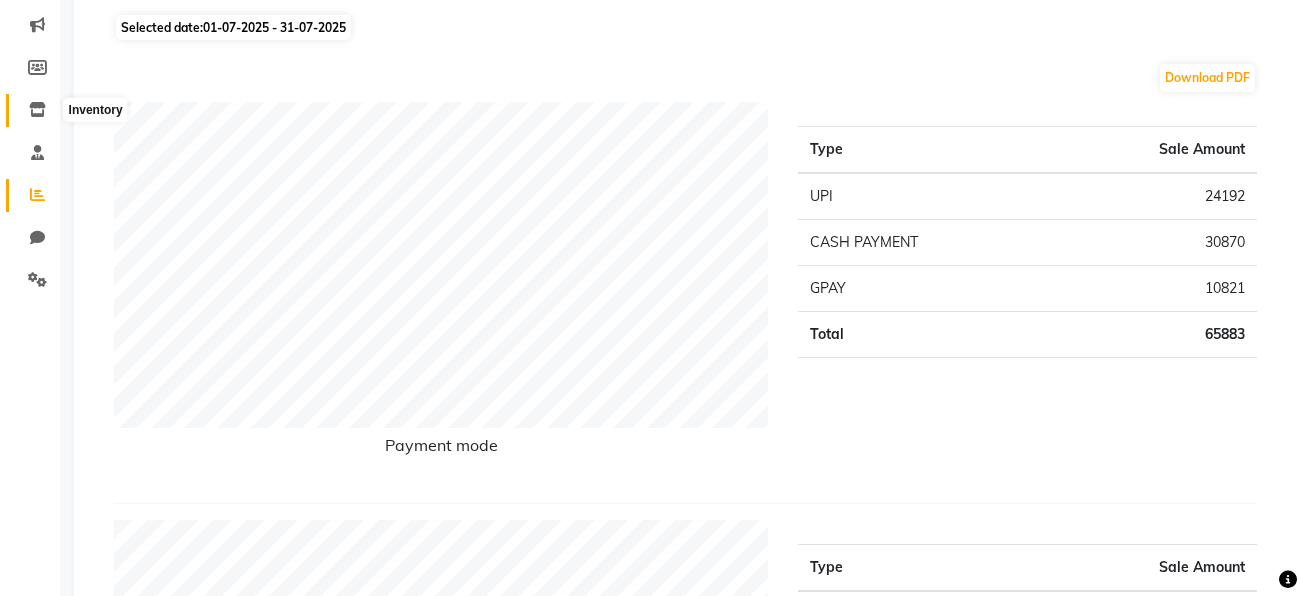 click 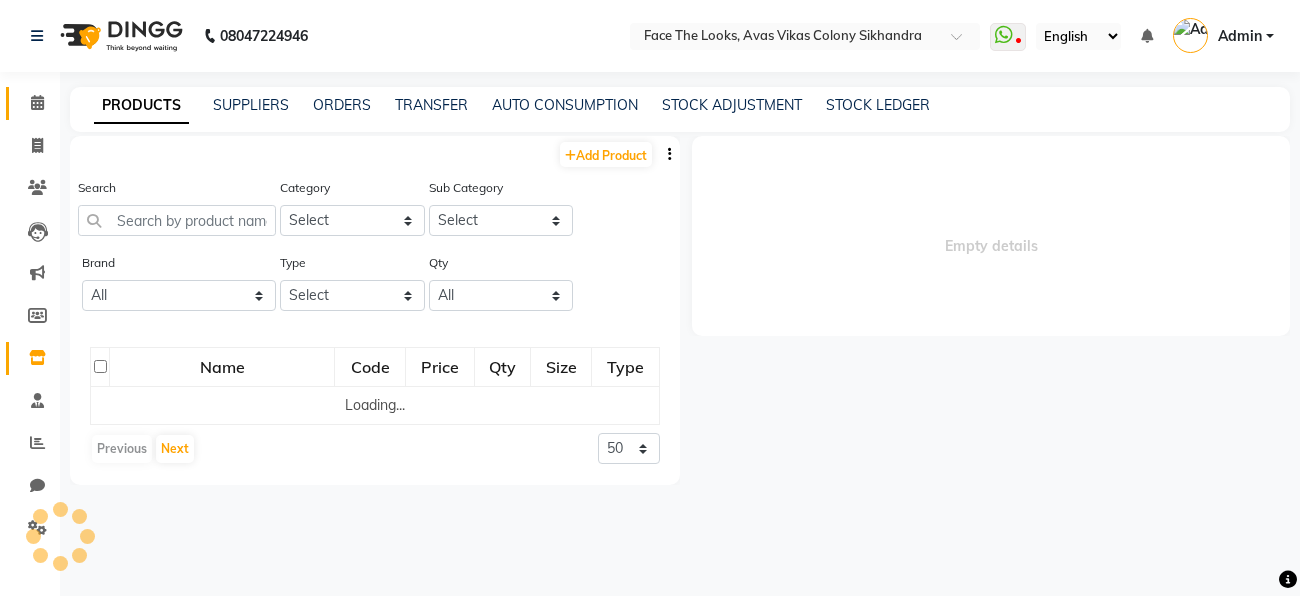 select 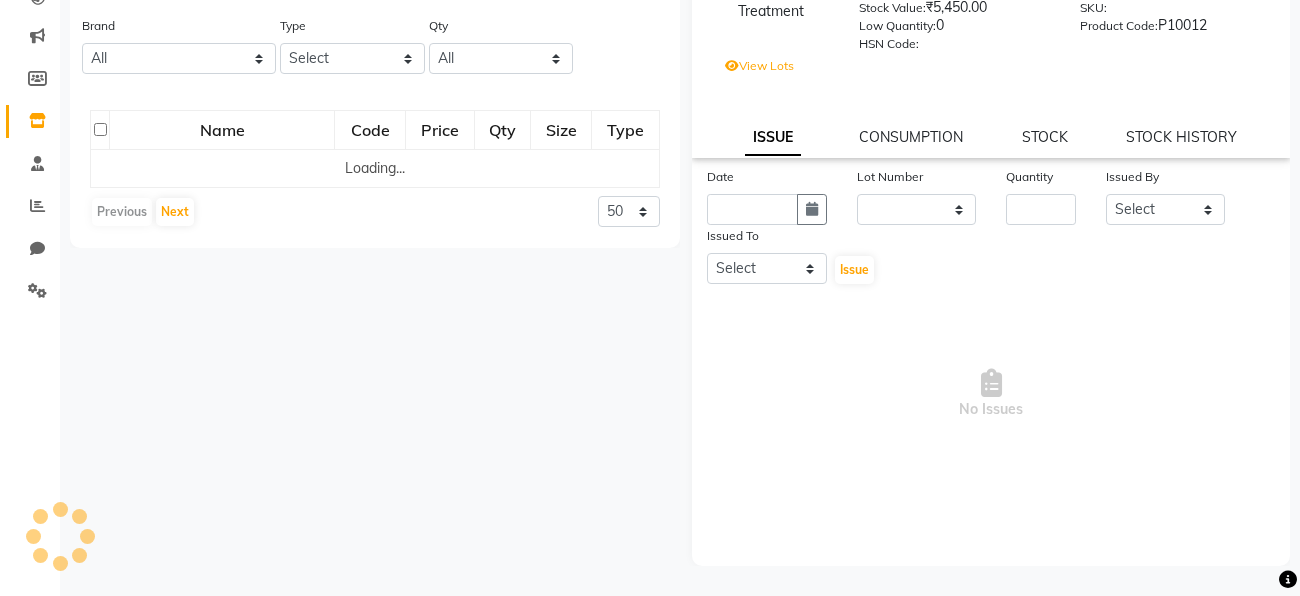 scroll, scrollTop: 0, scrollLeft: 0, axis: both 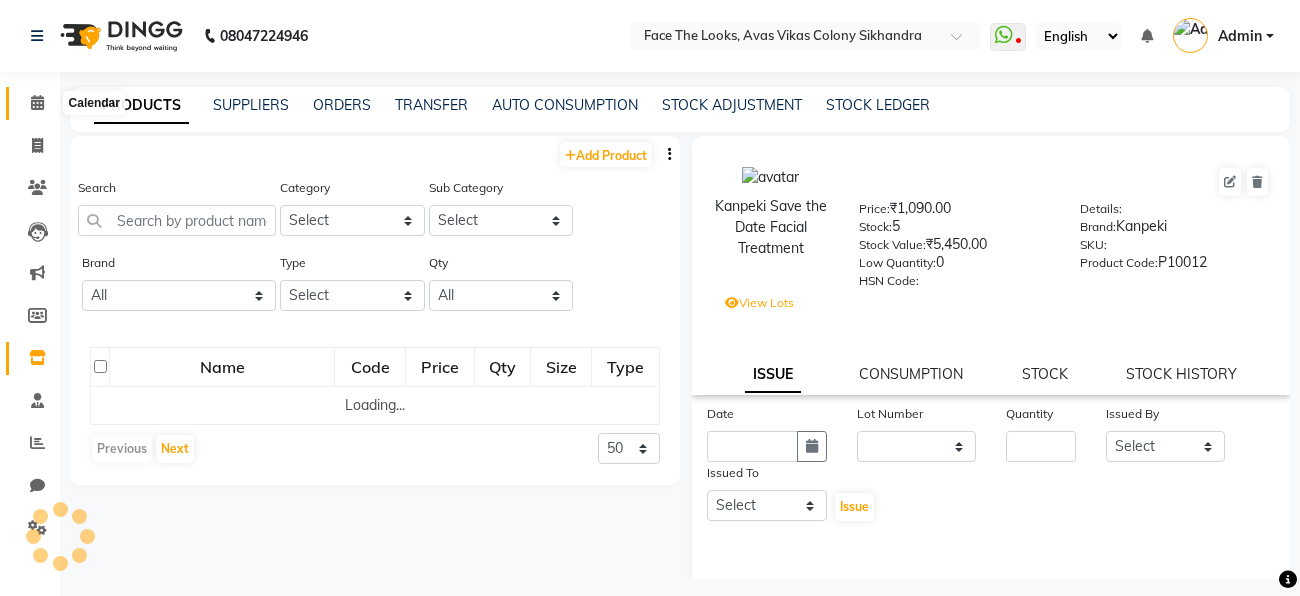 click 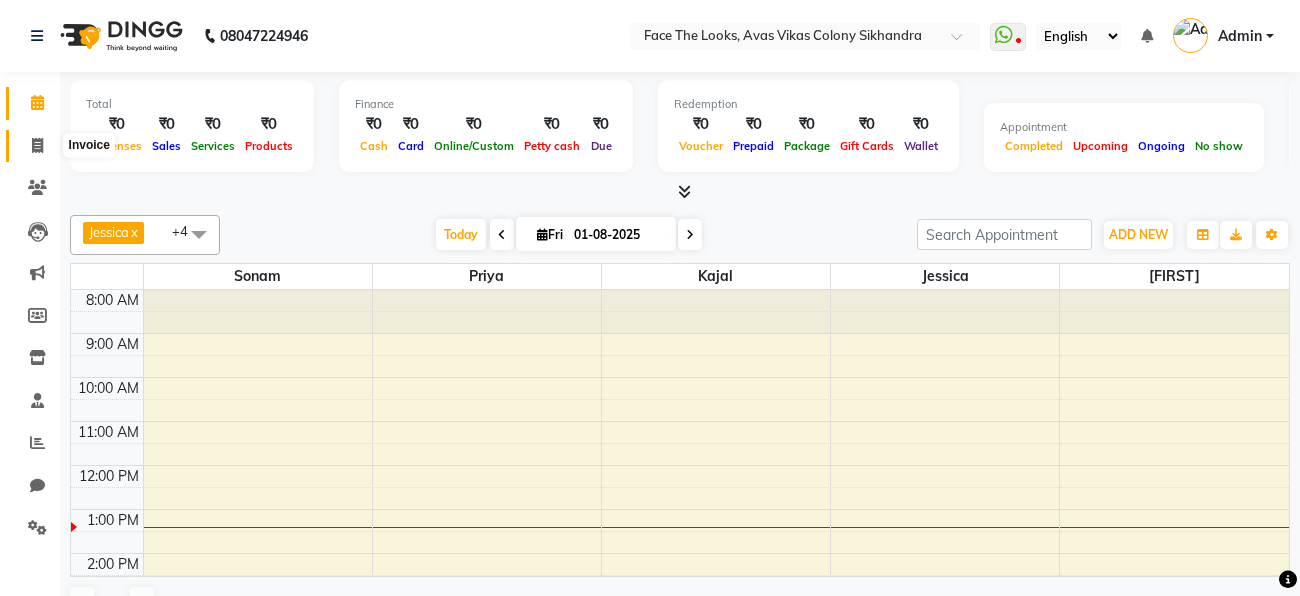 click 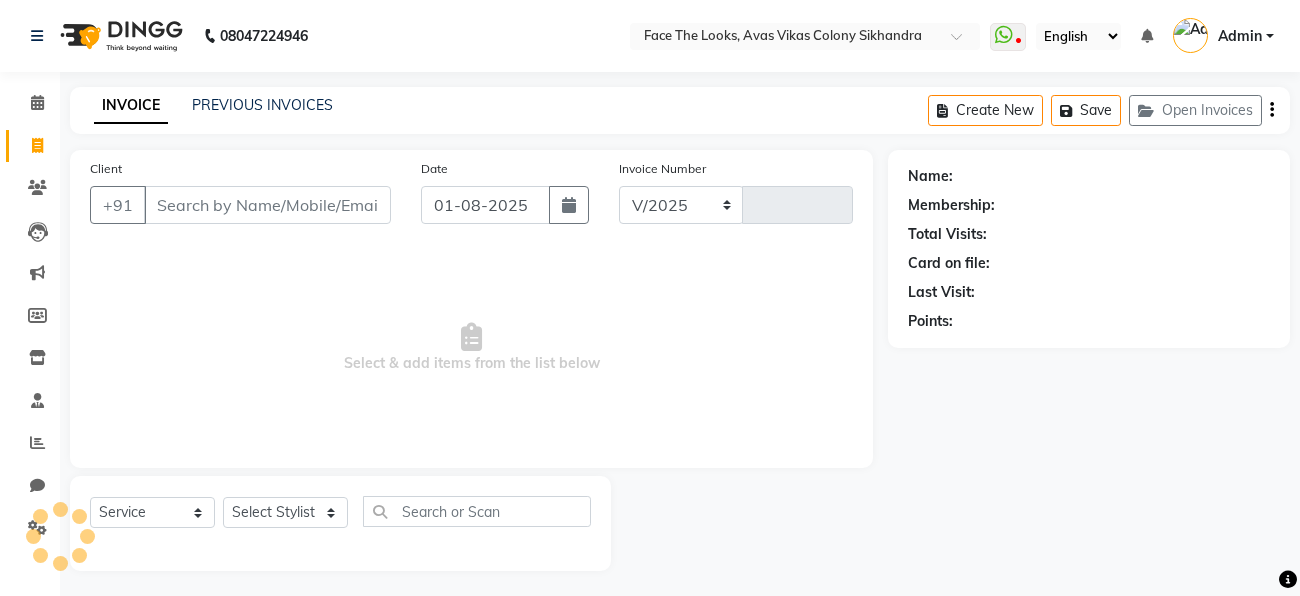 select on "8471" 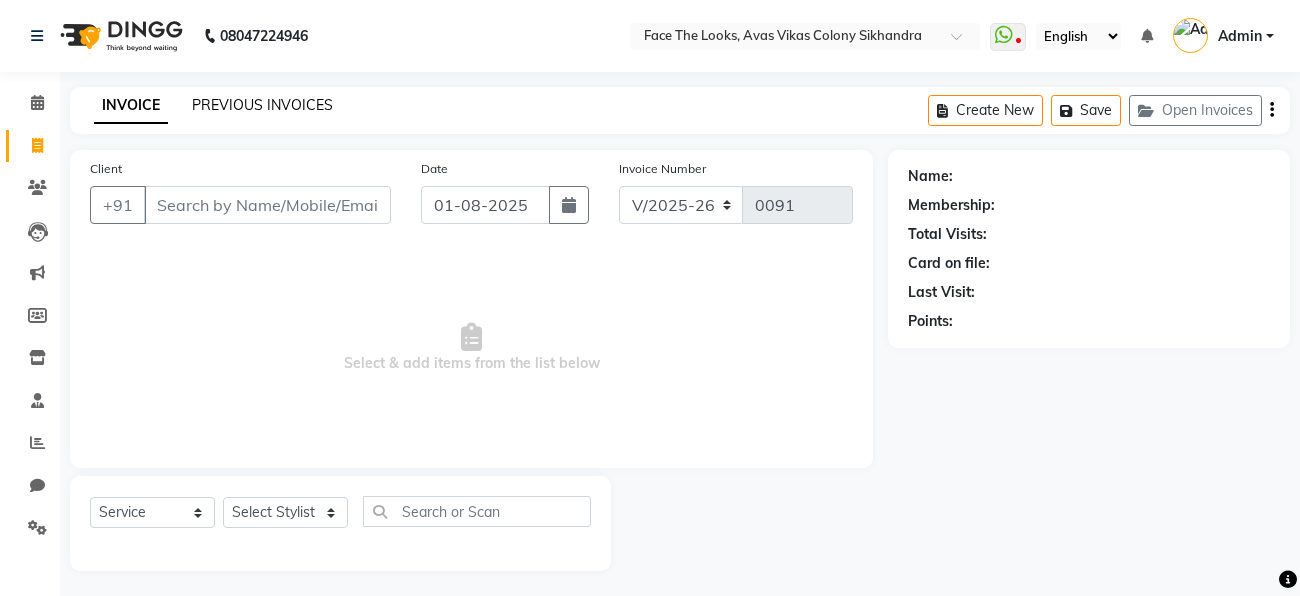 click on "PREVIOUS INVOICES" 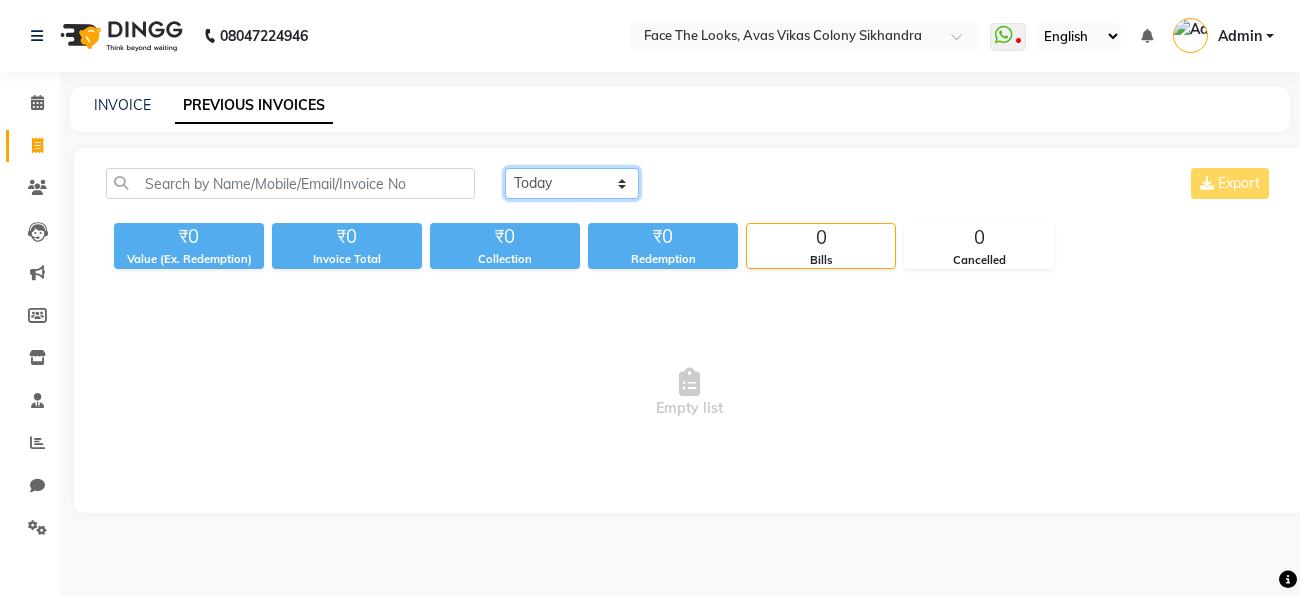 click on "Today Yesterday Custom Range" 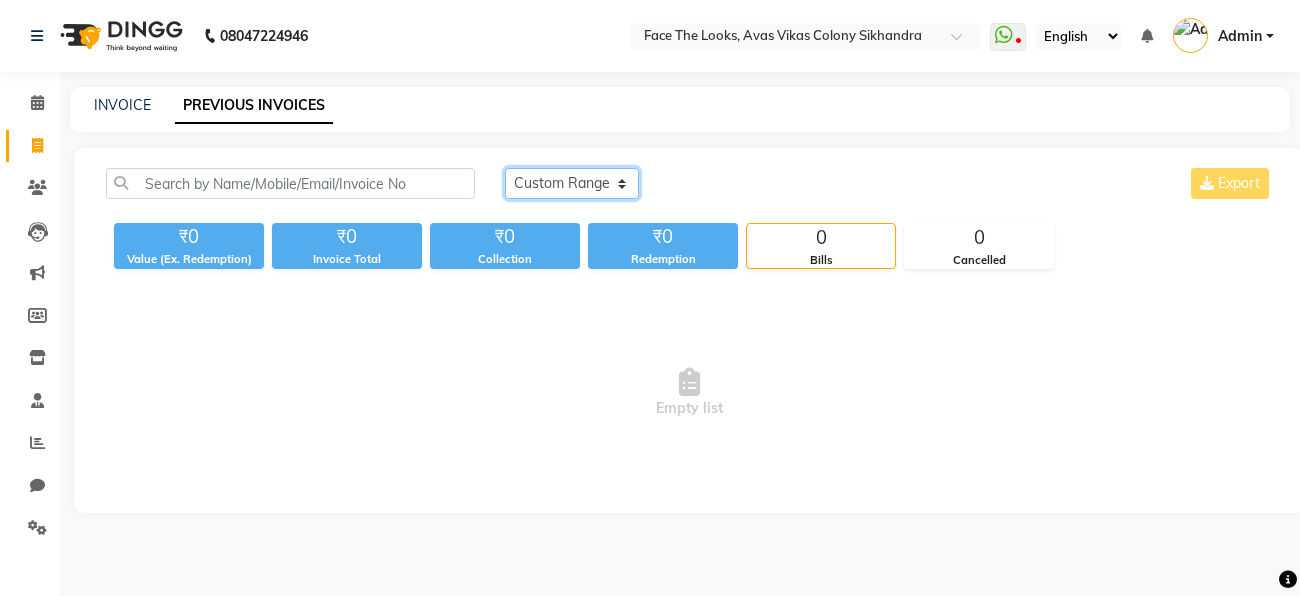 click on "Today Yesterday Custom Range" 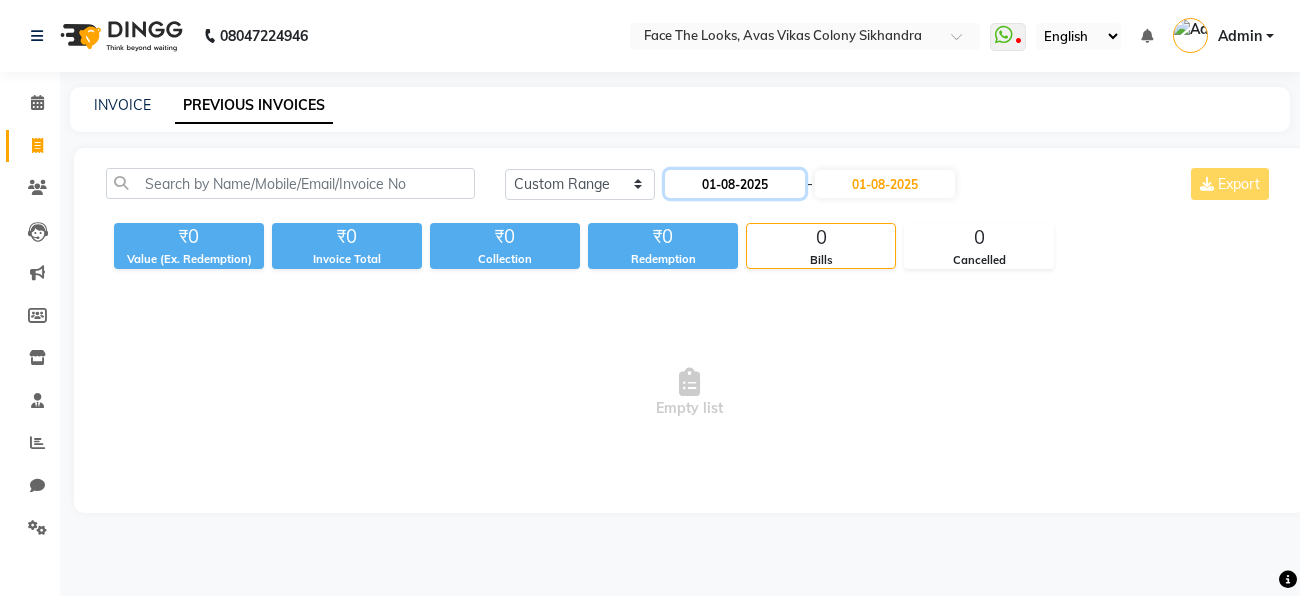 click on "01-08-2025" 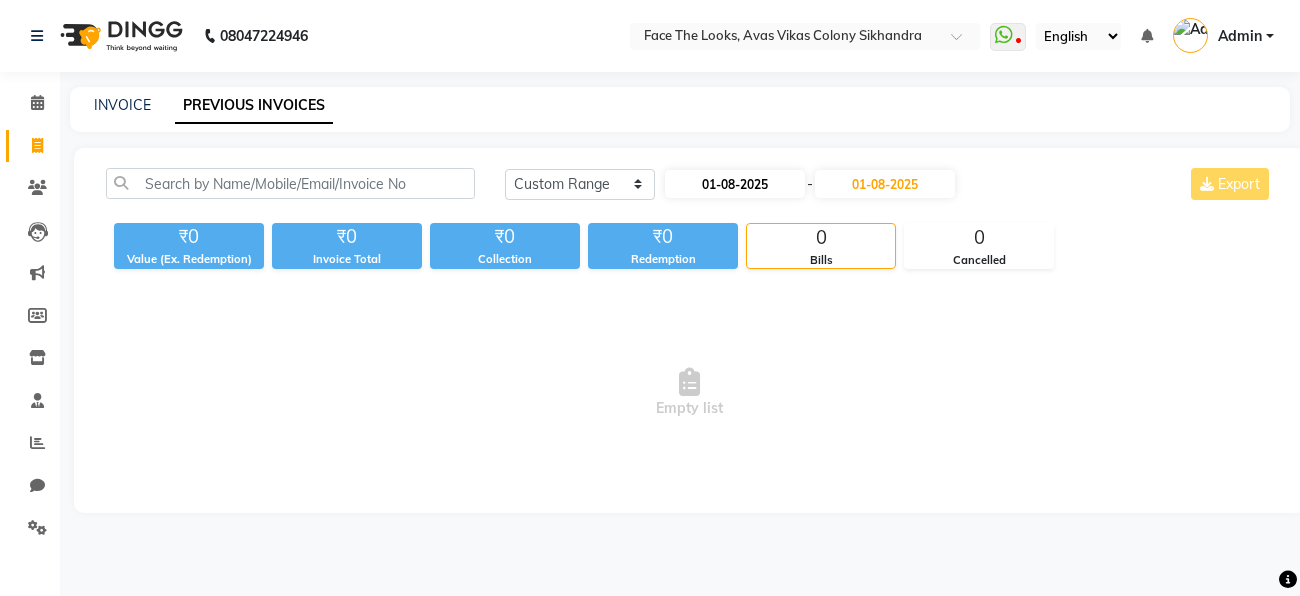 select on "8" 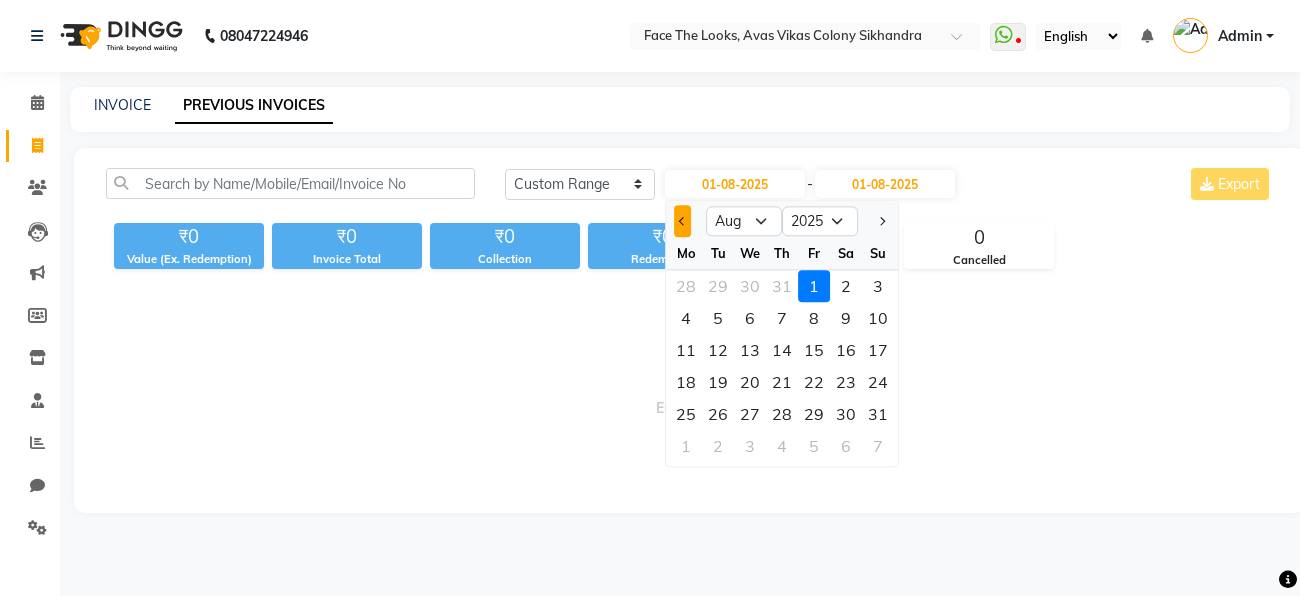 click 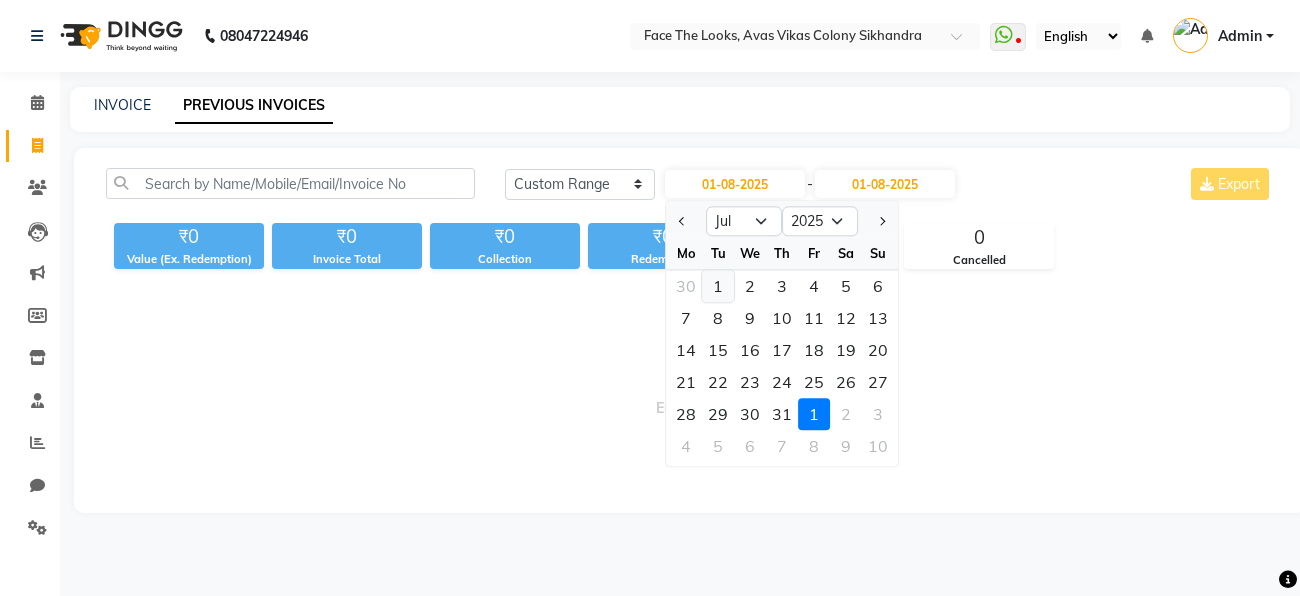 click on "1" 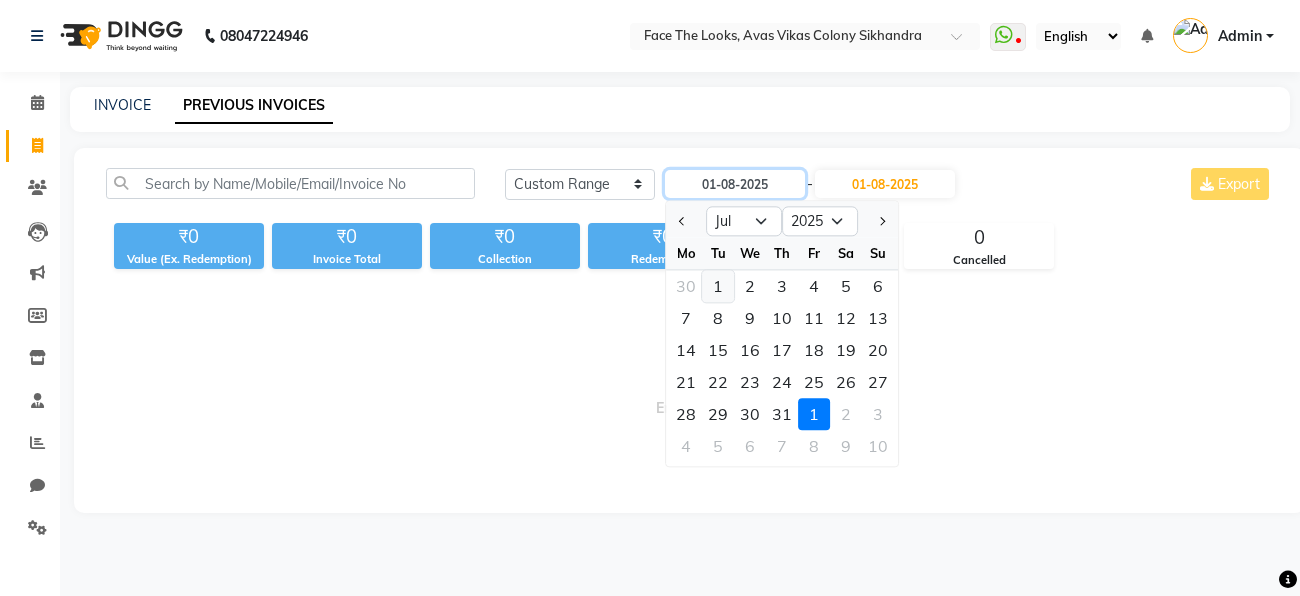 type on "01-07-2025" 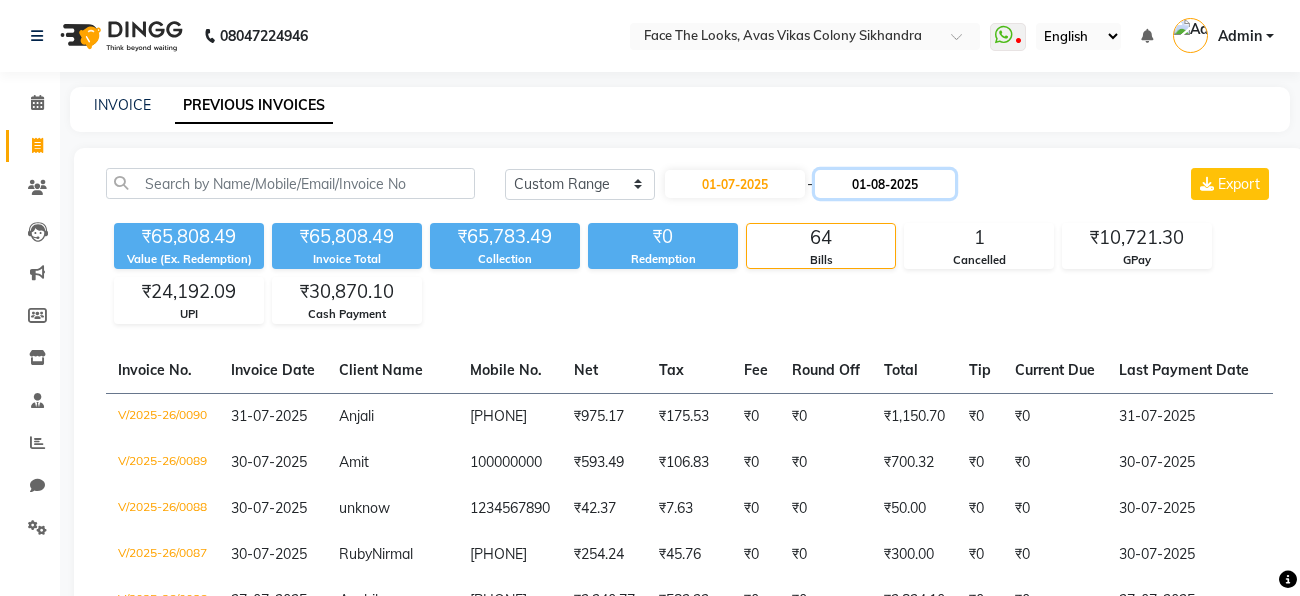 click on "01-08-2025" 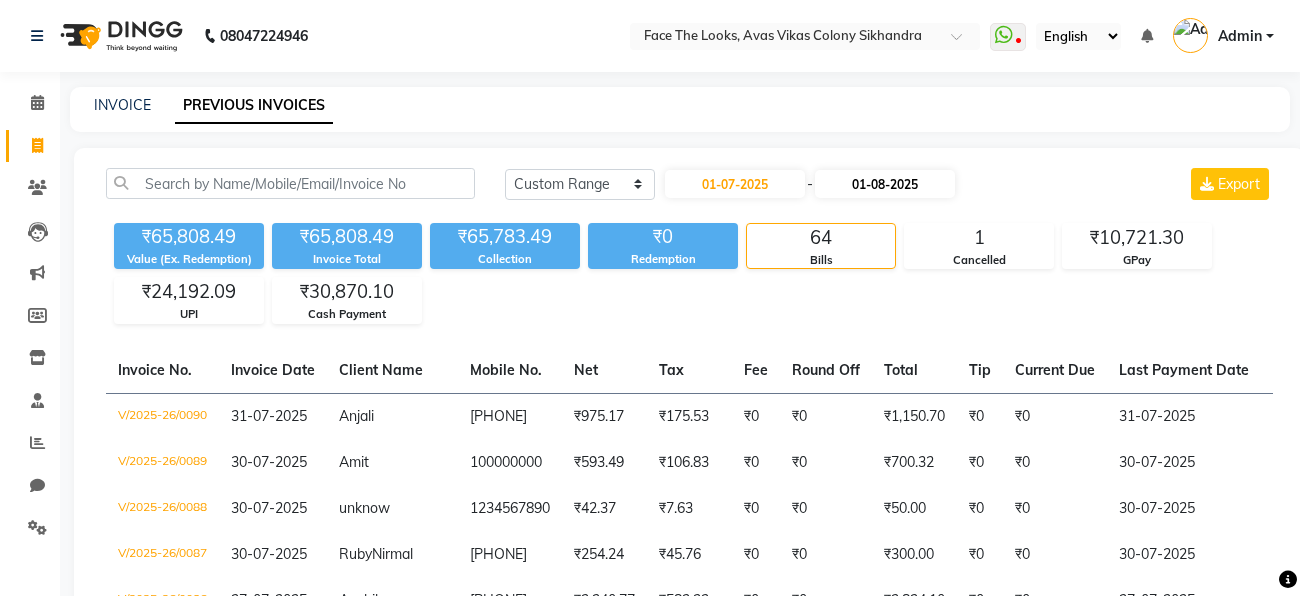 select on "8" 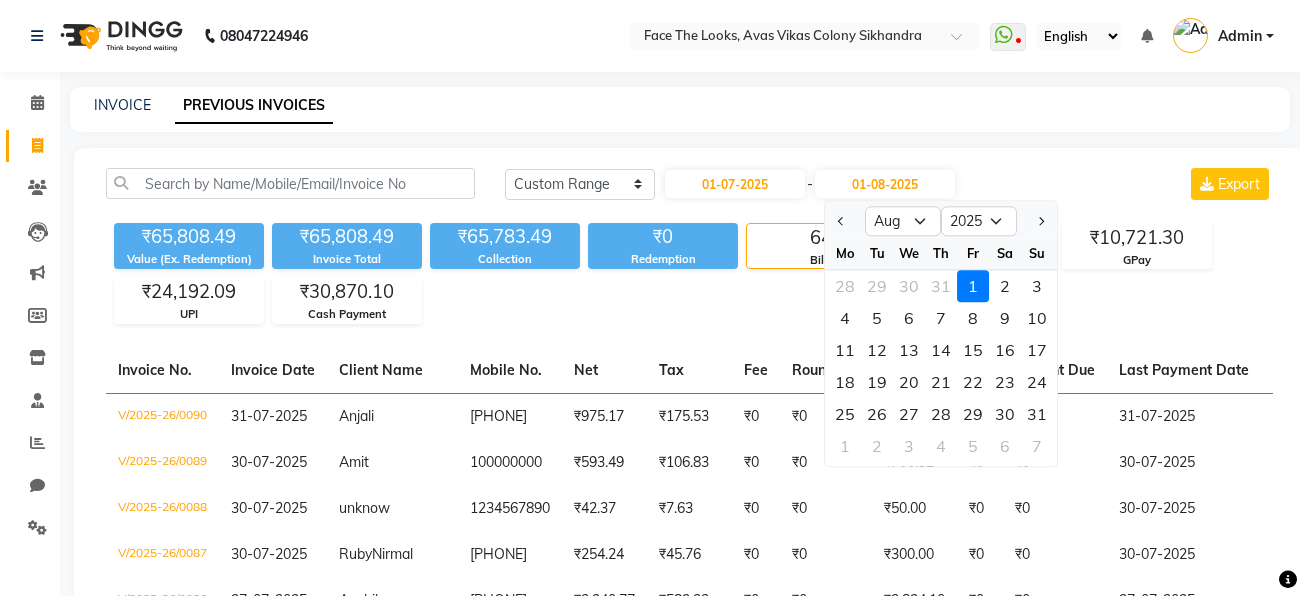 click on "Today Yesterday Custom Range 01-07-2025 - 01-08-2025 Jul Aug Sep Oct Nov Dec 2025 2026 2027 2028 2029 2030 2031 2032 2033 2034 2035 Mo Tu We Th Fr Sa Su 28 29 30 31 1 2 3 4 5 6 7 8 9 10 11 12 13 14 15 16 17 18 19 20 21 22 23 24 25 26 27 28 29 30 31 1 2 3 4 5 6 7 Export" 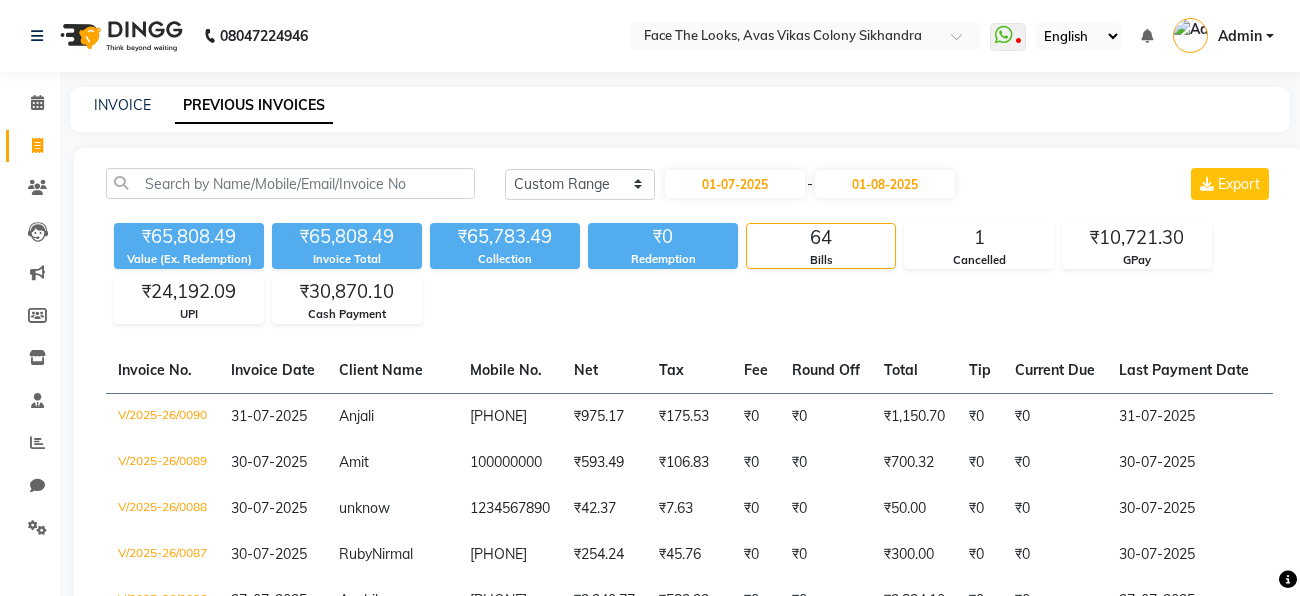 click on "₹65,808.49 Value (Ex. Redemption) ₹65,808.49 Invoice Total  ₹65,783.49 Collection ₹0 Redemption 64 Bills 1 Cancelled ₹10,721.30 GPay ₹24,192.09 UPI ₹30,870.10 Cash Payment" 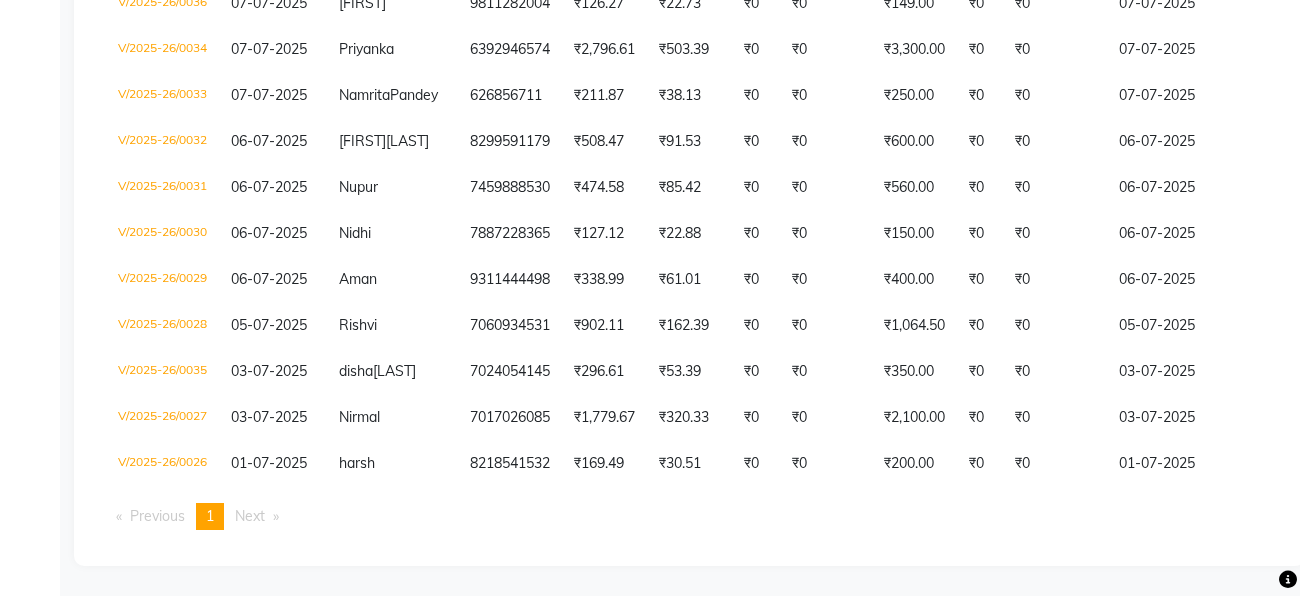 scroll, scrollTop: 3115, scrollLeft: 0, axis: vertical 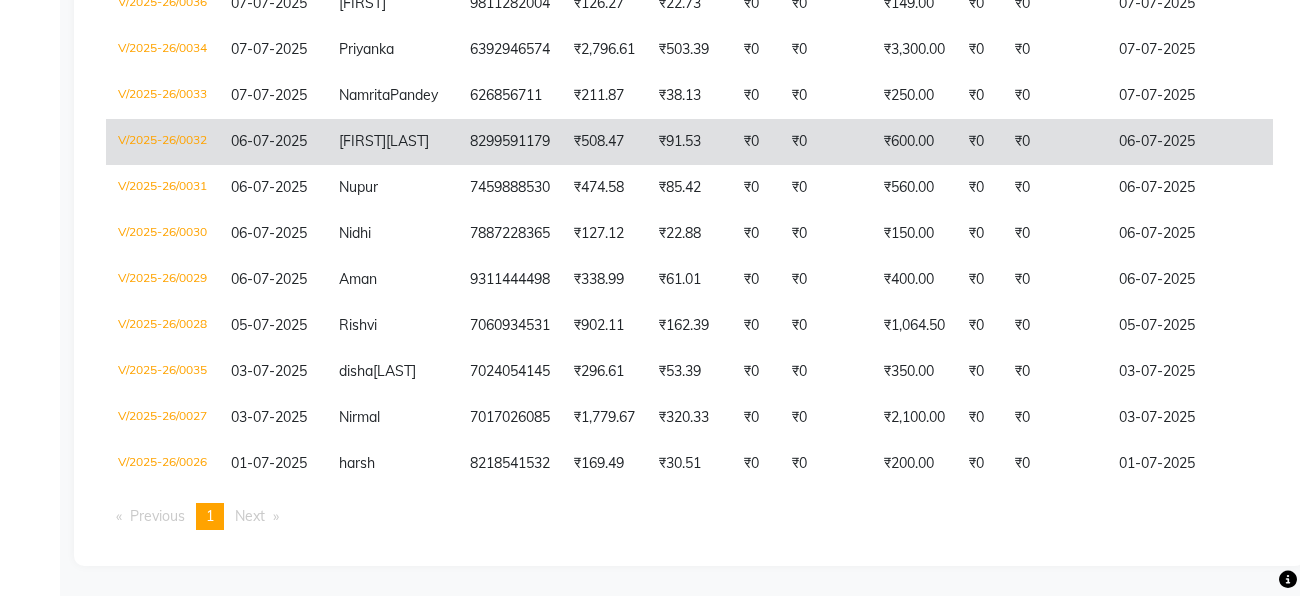 click on "₹0" 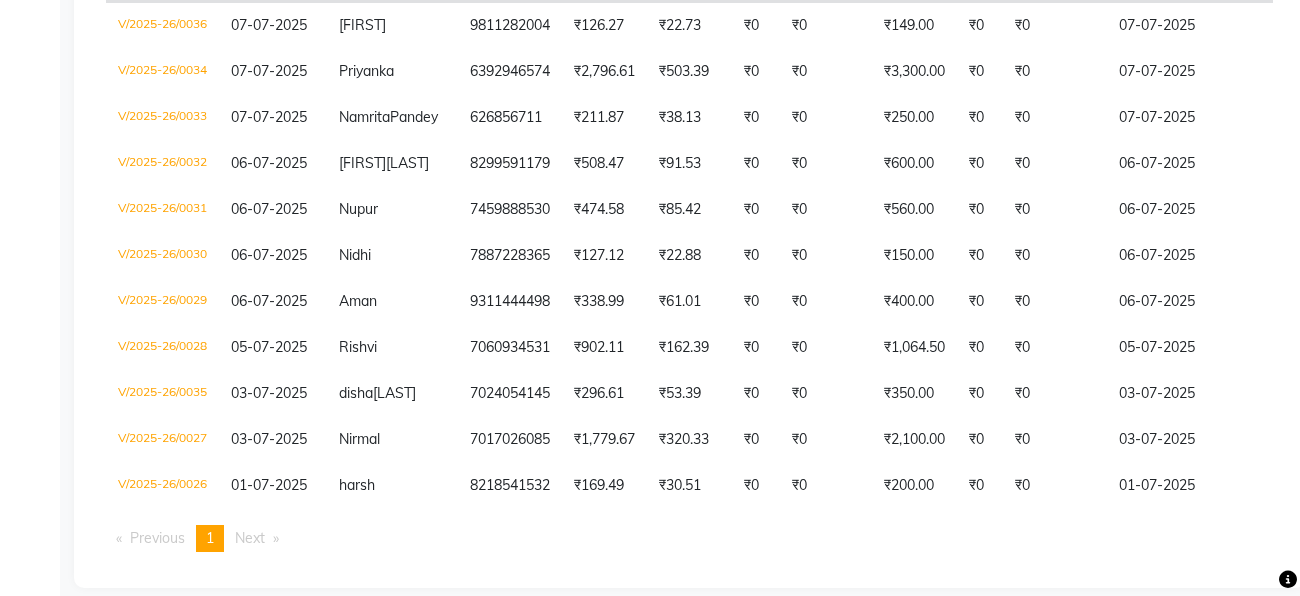 click on "₹83.90" 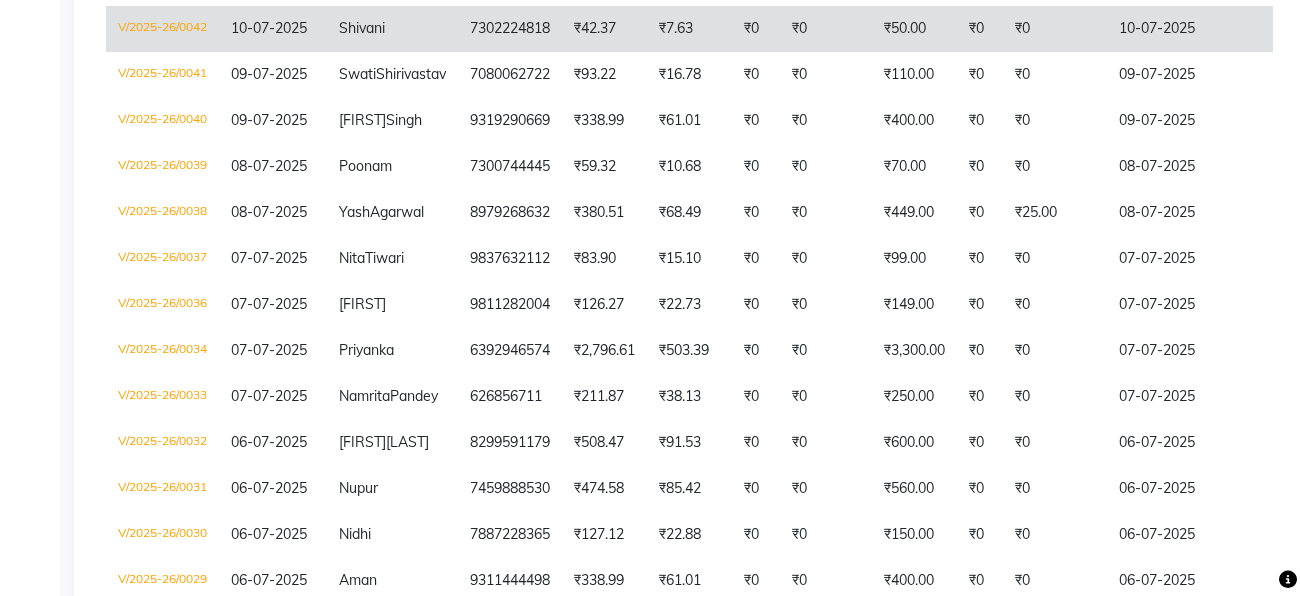 scroll, scrollTop: 2556, scrollLeft: 0, axis: vertical 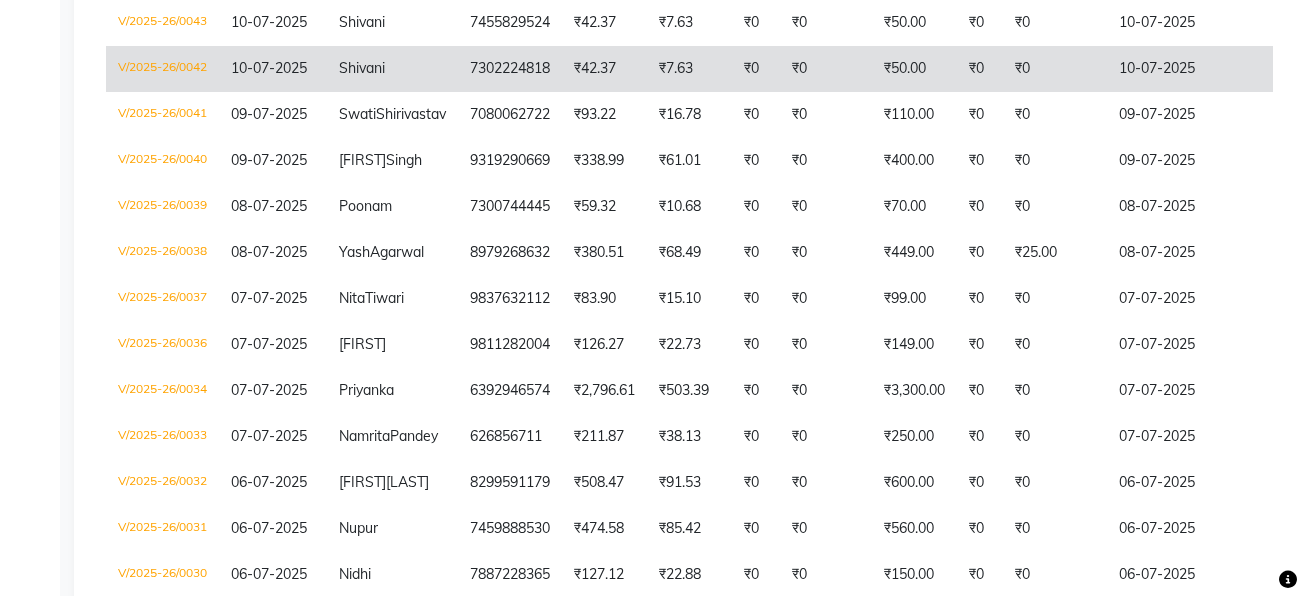 click on "₹0" 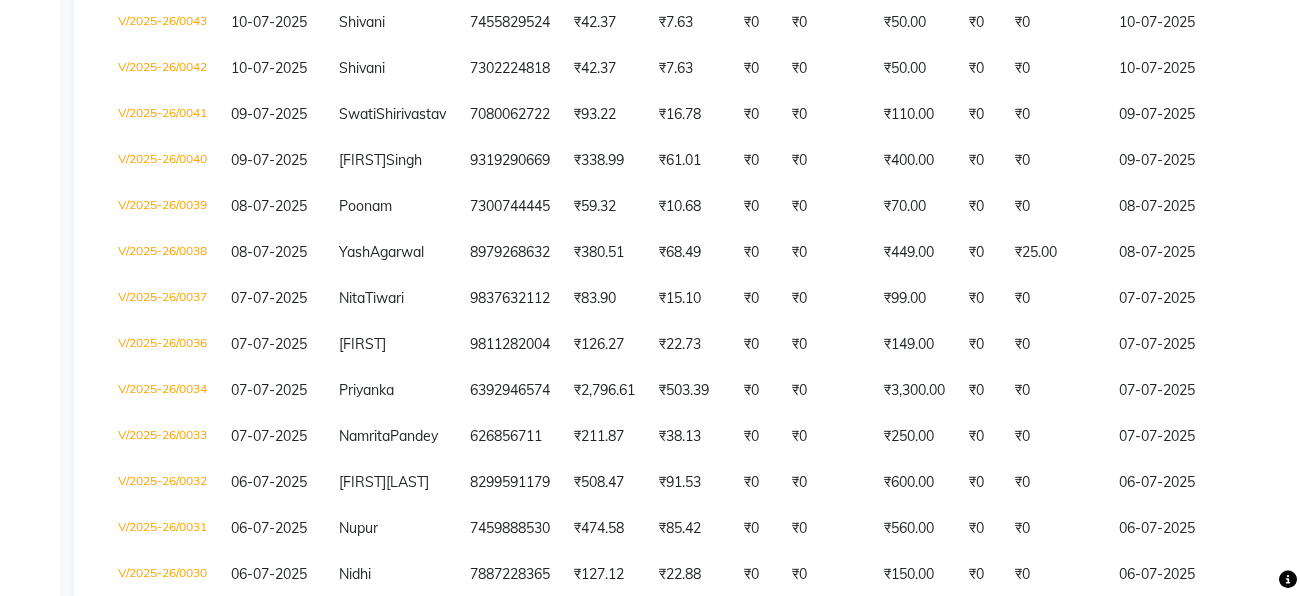 click on "7455829524" 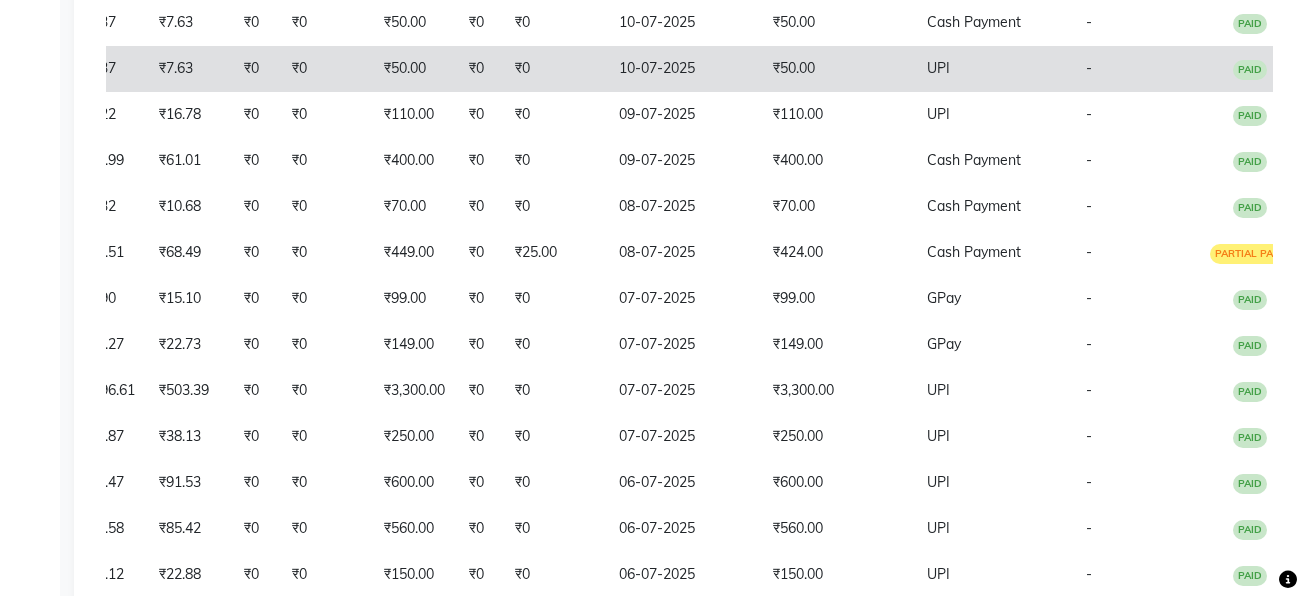 scroll, scrollTop: 0, scrollLeft: 523, axis: horizontal 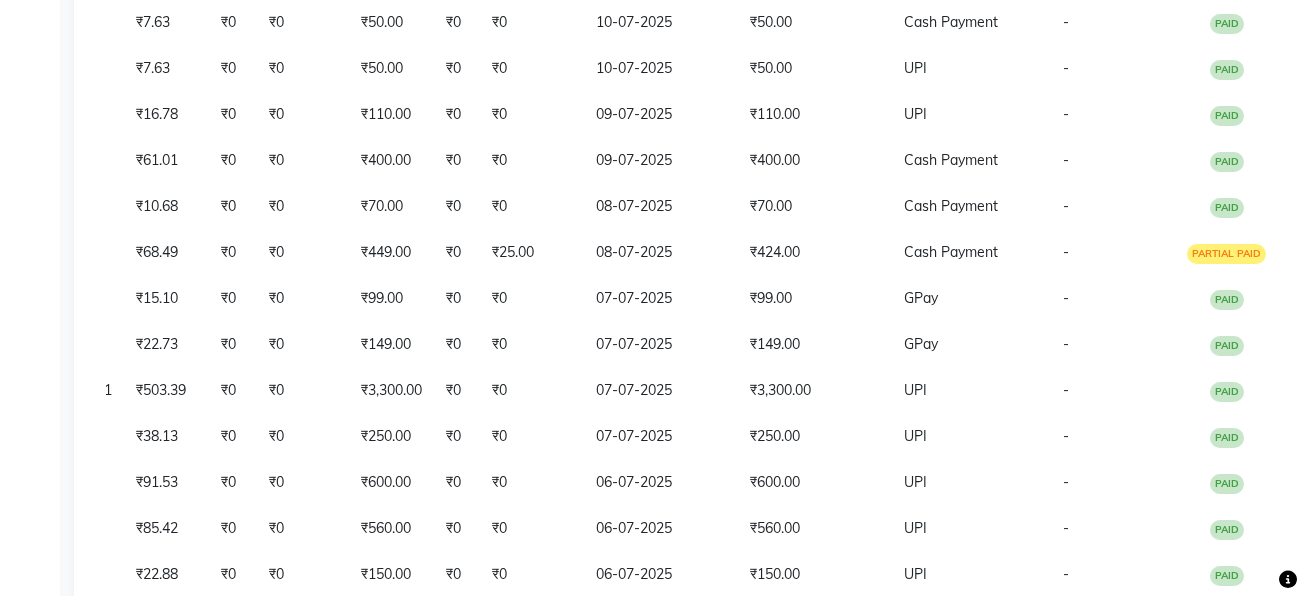 click on "PAID" 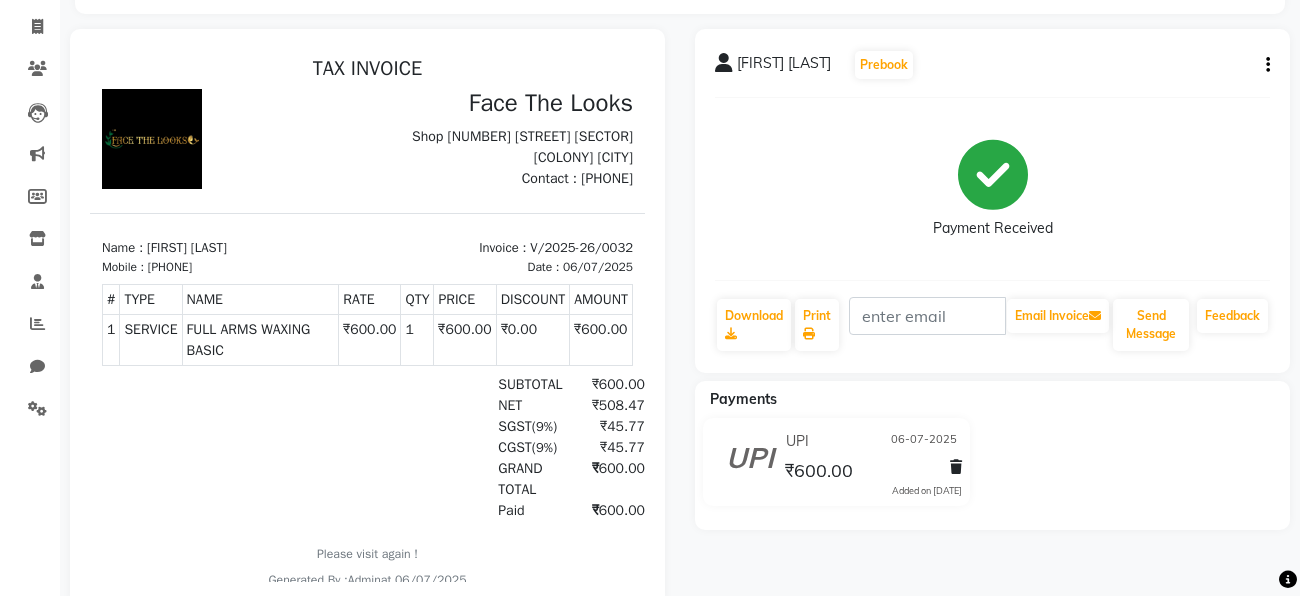 scroll, scrollTop: 160, scrollLeft: 0, axis: vertical 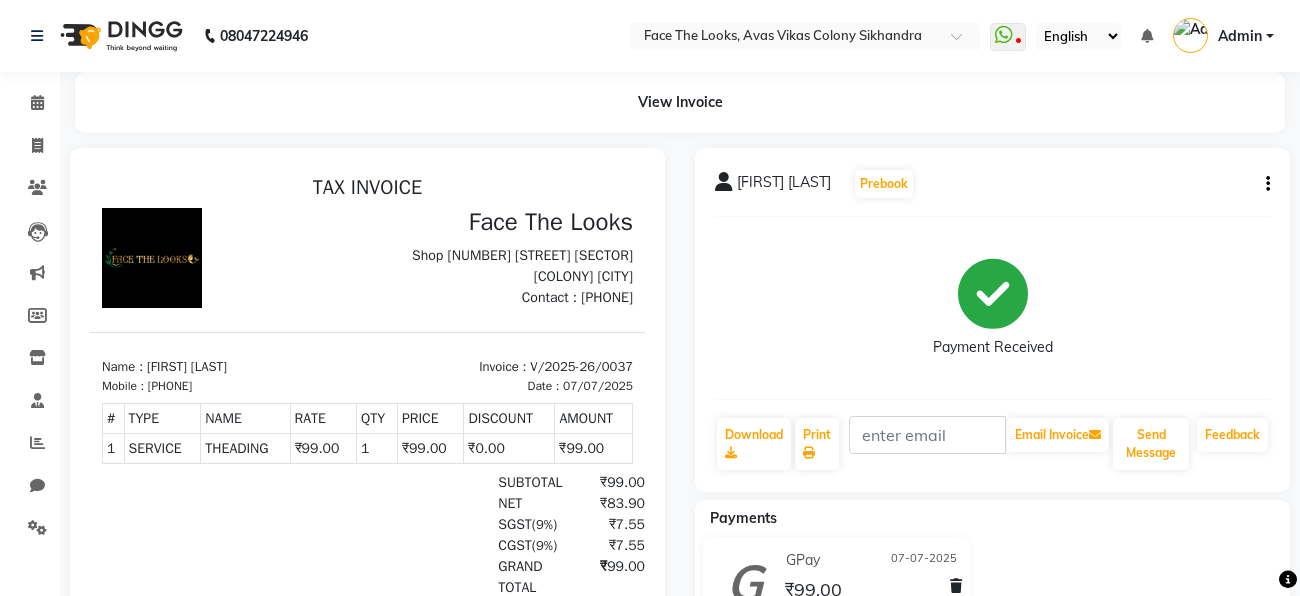 click on "Nita Tiwari  Prebook   Payment Received  Download  Print   Email Invoice   Send Message Feedback  Payments GPay 07-07-2025 ₹99.00  Added on 07-07-2025" 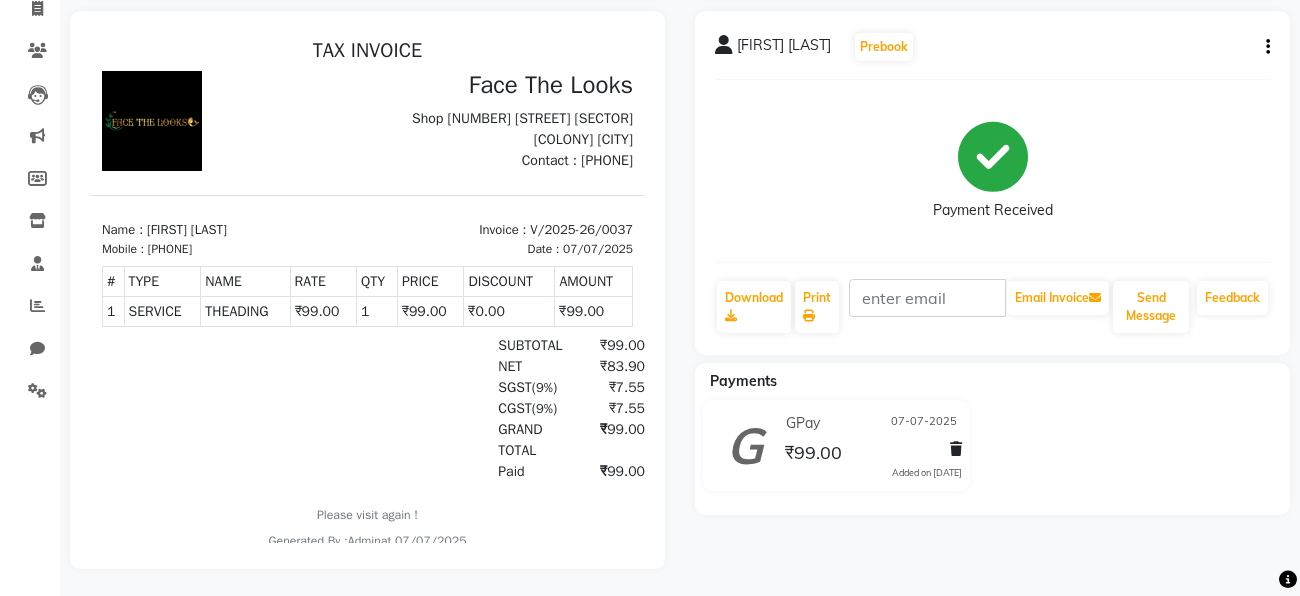 scroll, scrollTop: 139, scrollLeft: 0, axis: vertical 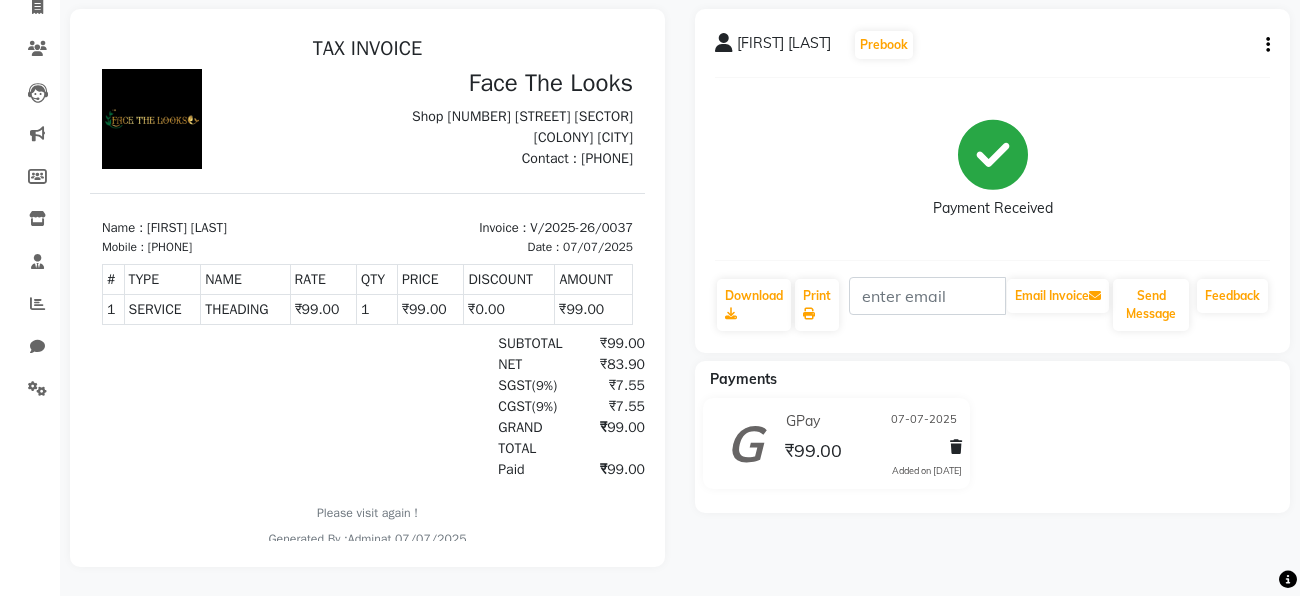click on "Nita Tiwari  Prebook   Payment Received  Download  Print   Email Invoice   Send Message Feedback  Payments GPay 07-07-2025 ₹99.00  Added on 07-07-2025" 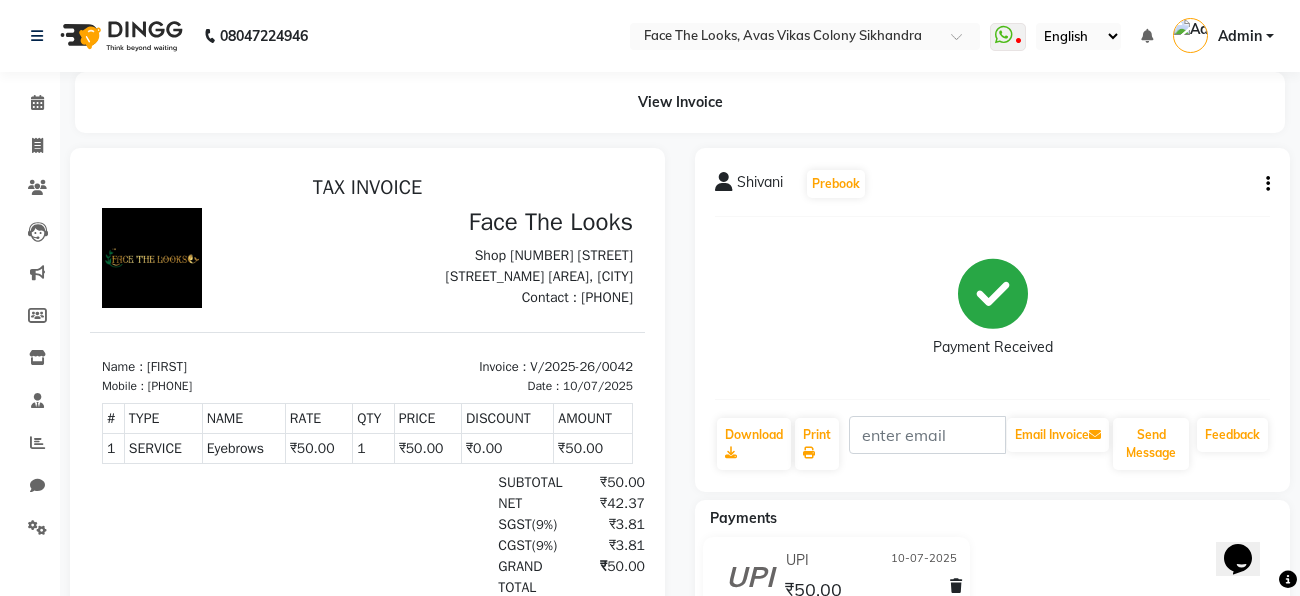 scroll, scrollTop: 0, scrollLeft: 0, axis: both 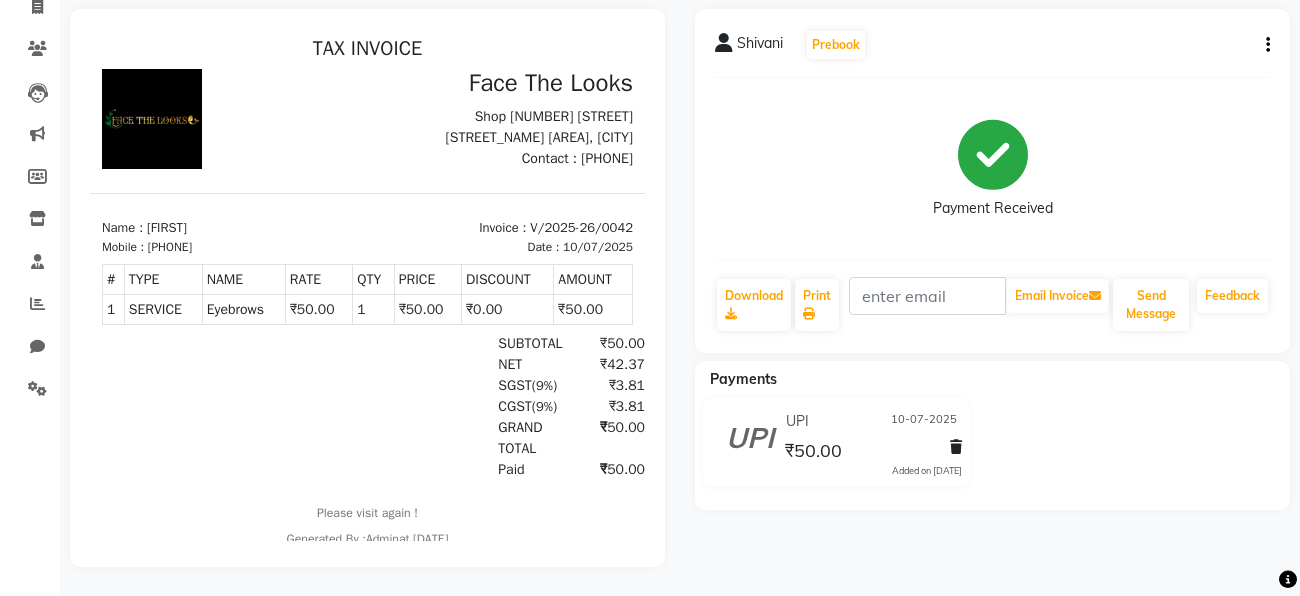 click 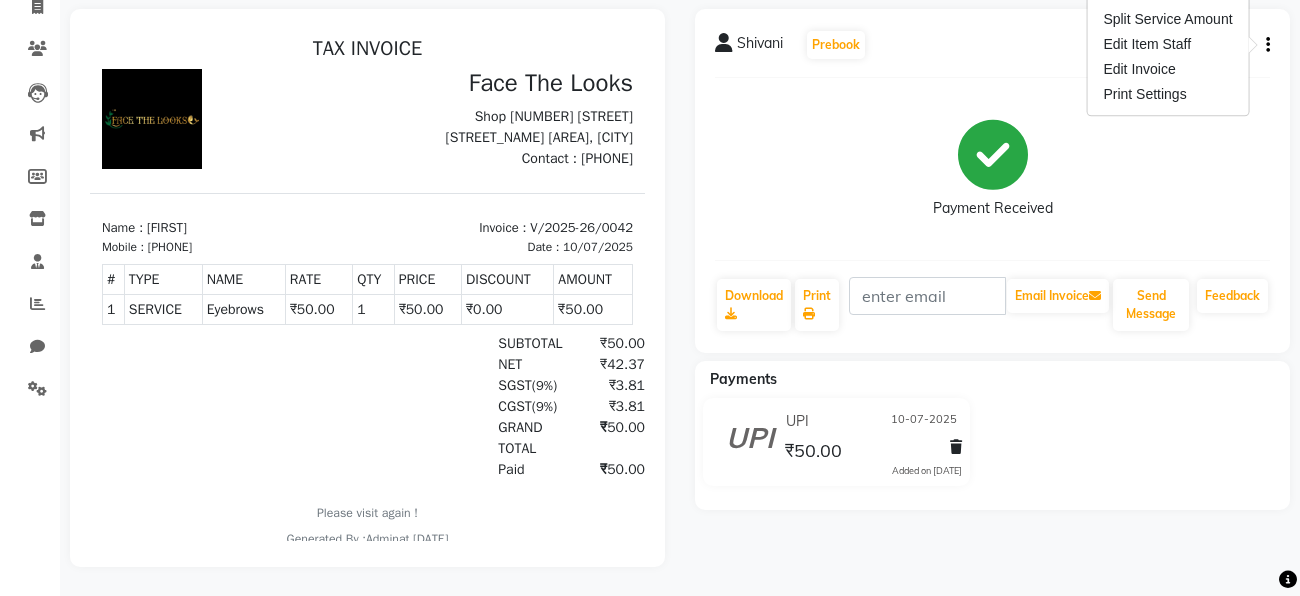 click on "[FIRST]   [LAST]" 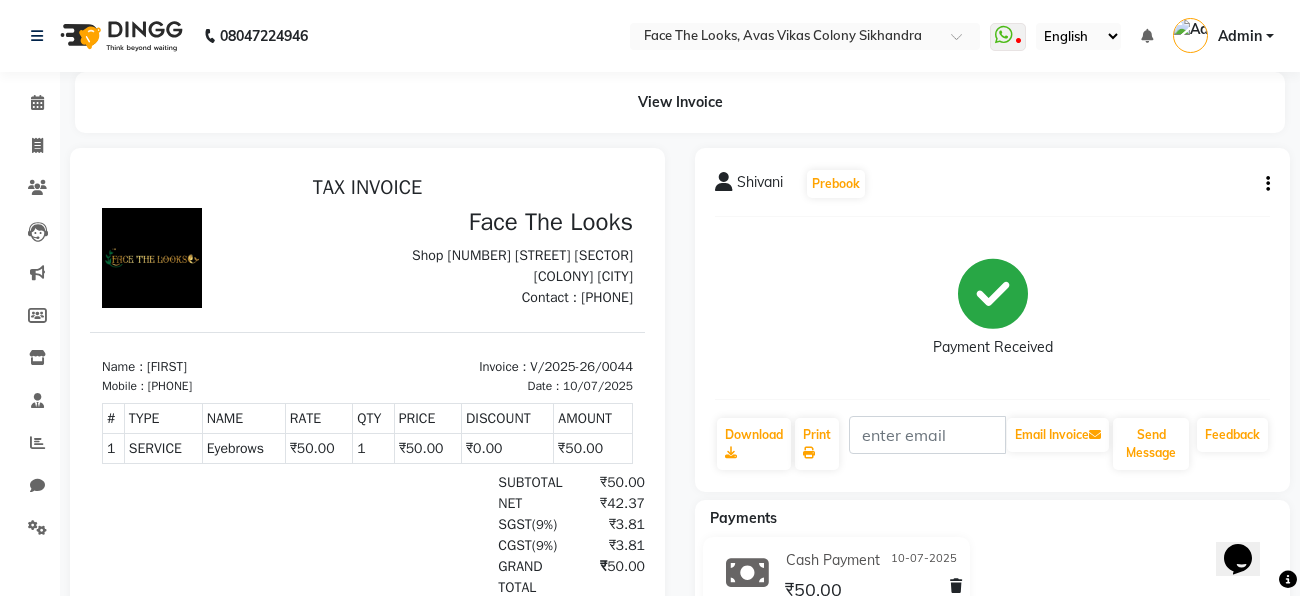 scroll, scrollTop: 0, scrollLeft: 0, axis: both 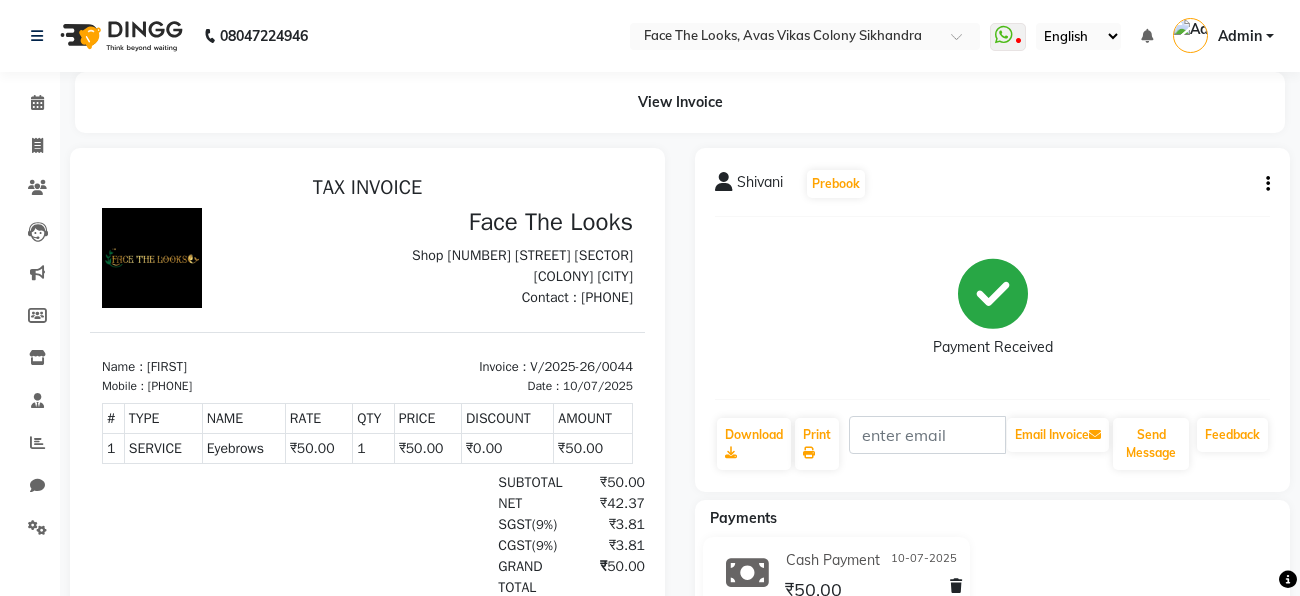 click 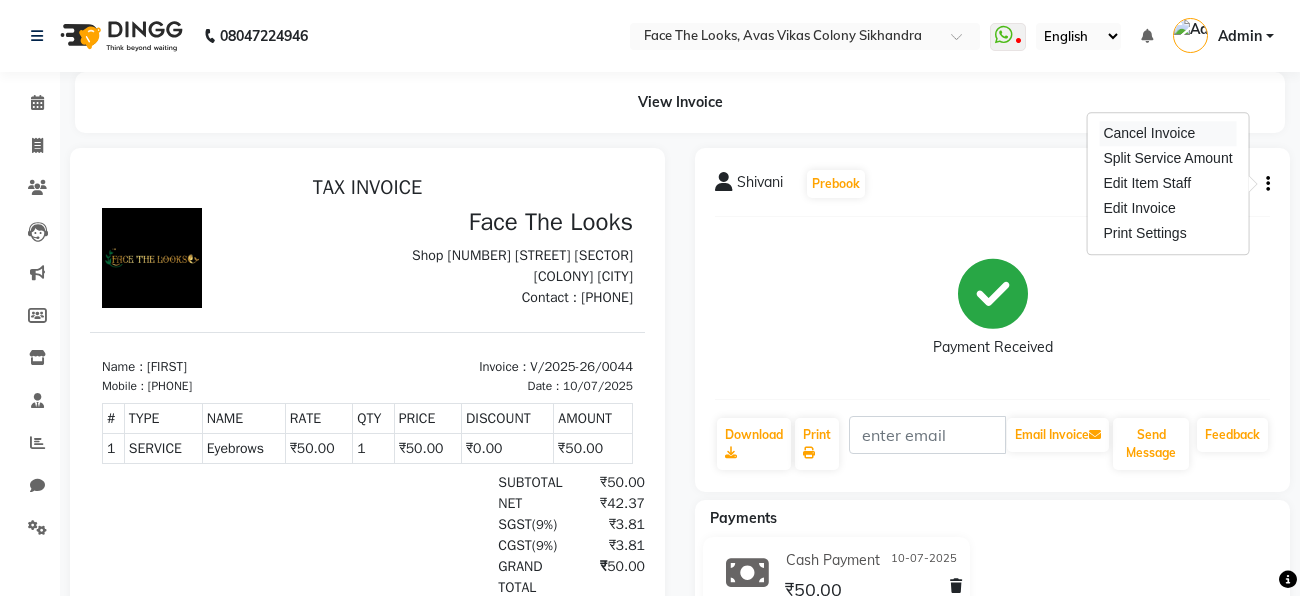 click on "Cancel Invoice" at bounding box center (1167, 133) 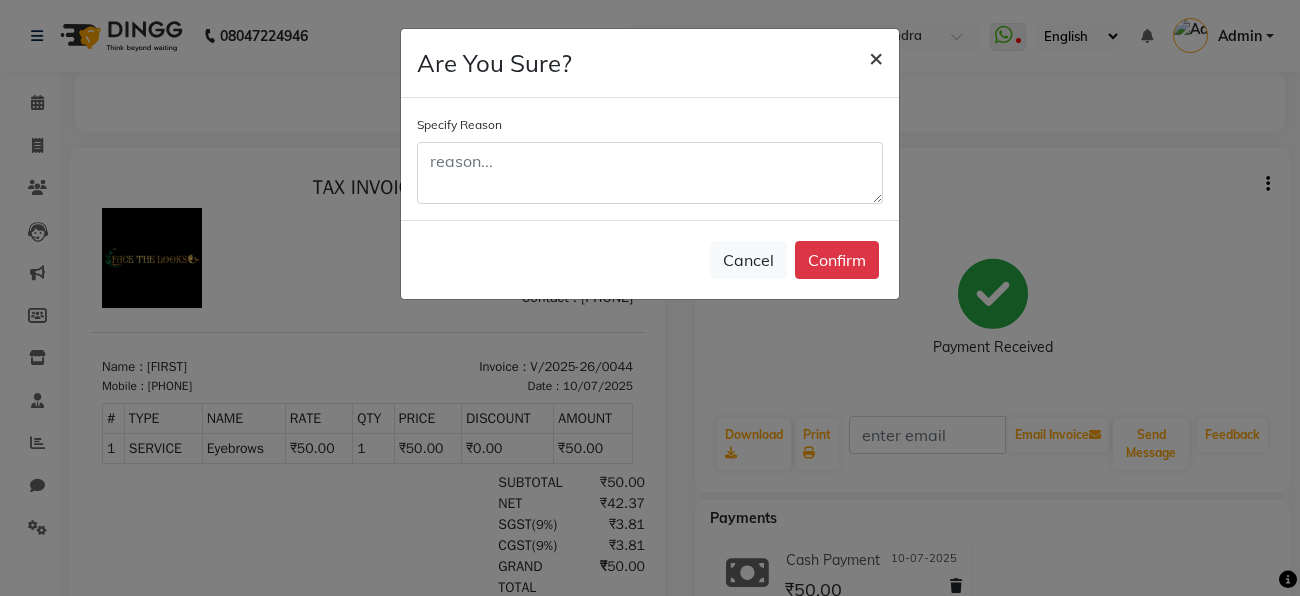 click on "×" 